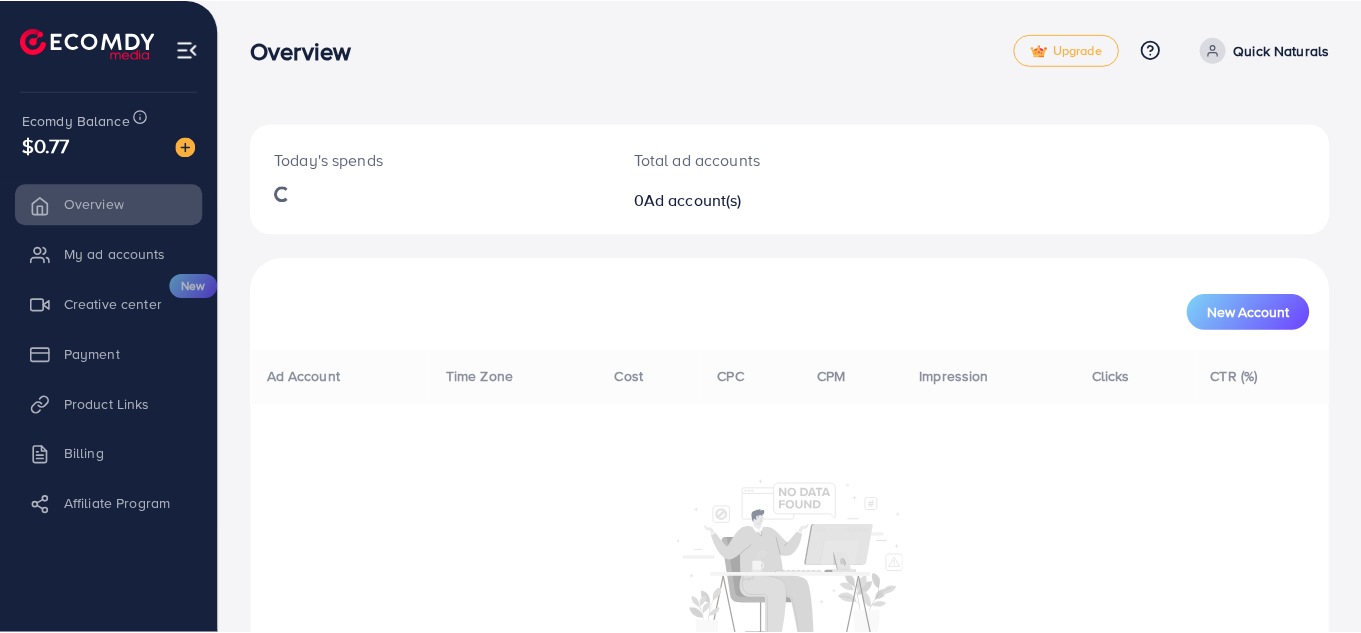 scroll, scrollTop: 0, scrollLeft: 0, axis: both 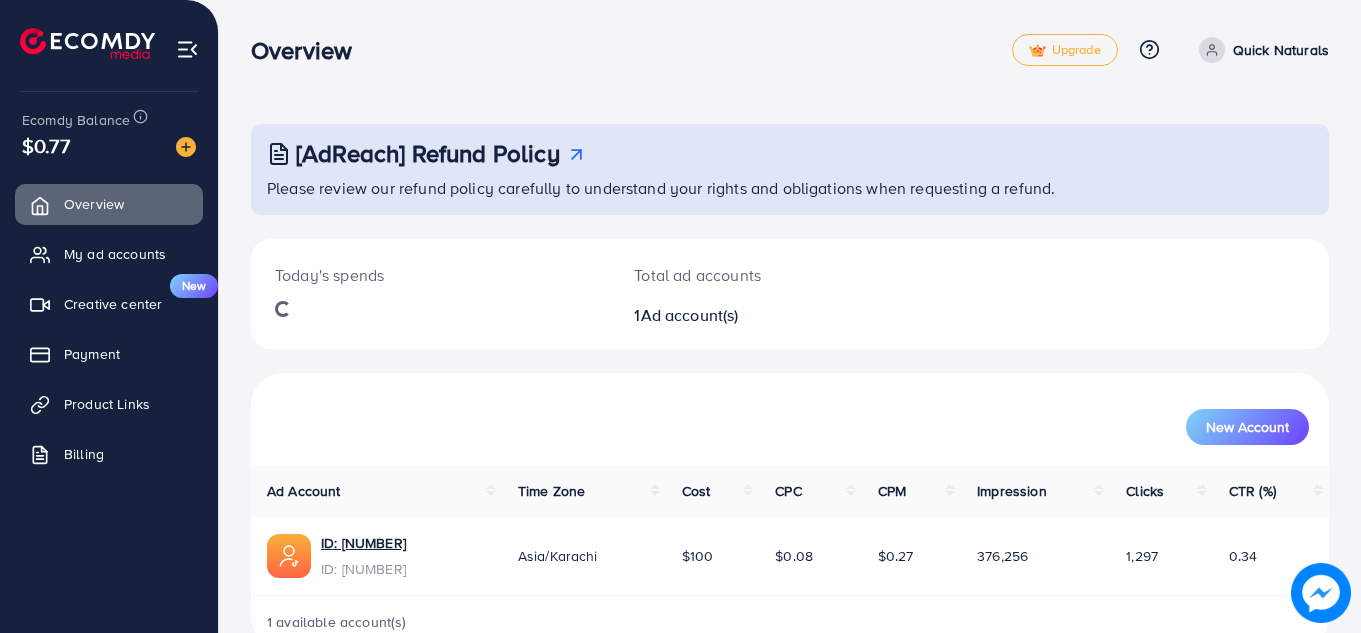 click on "[AdReach] Refund Policy" at bounding box center [792, 153] 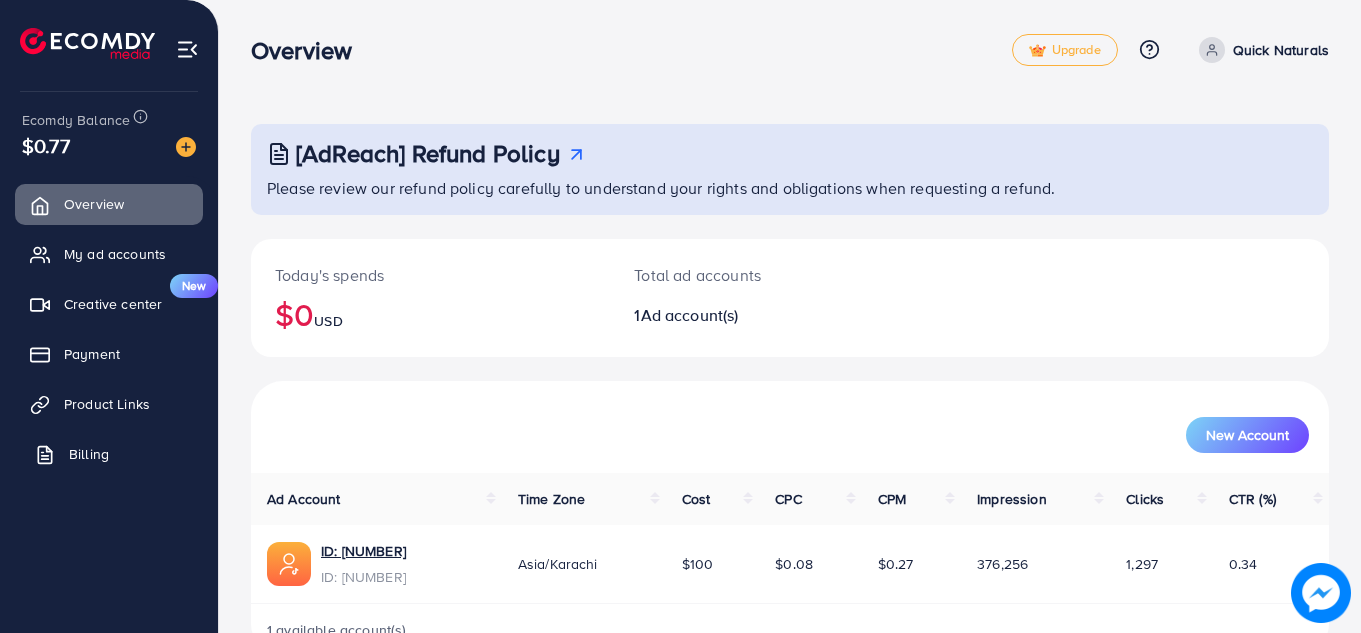 click on "Billing" at bounding box center [109, 454] 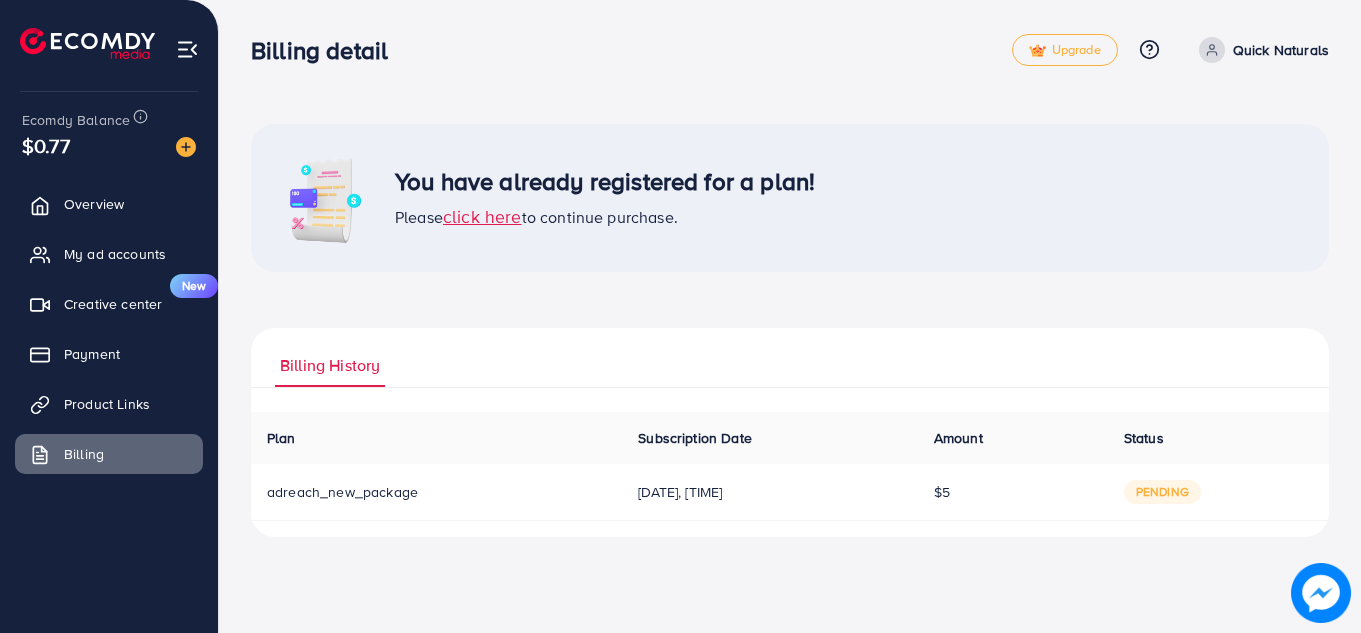 scroll, scrollTop: 0, scrollLeft: 0, axis: both 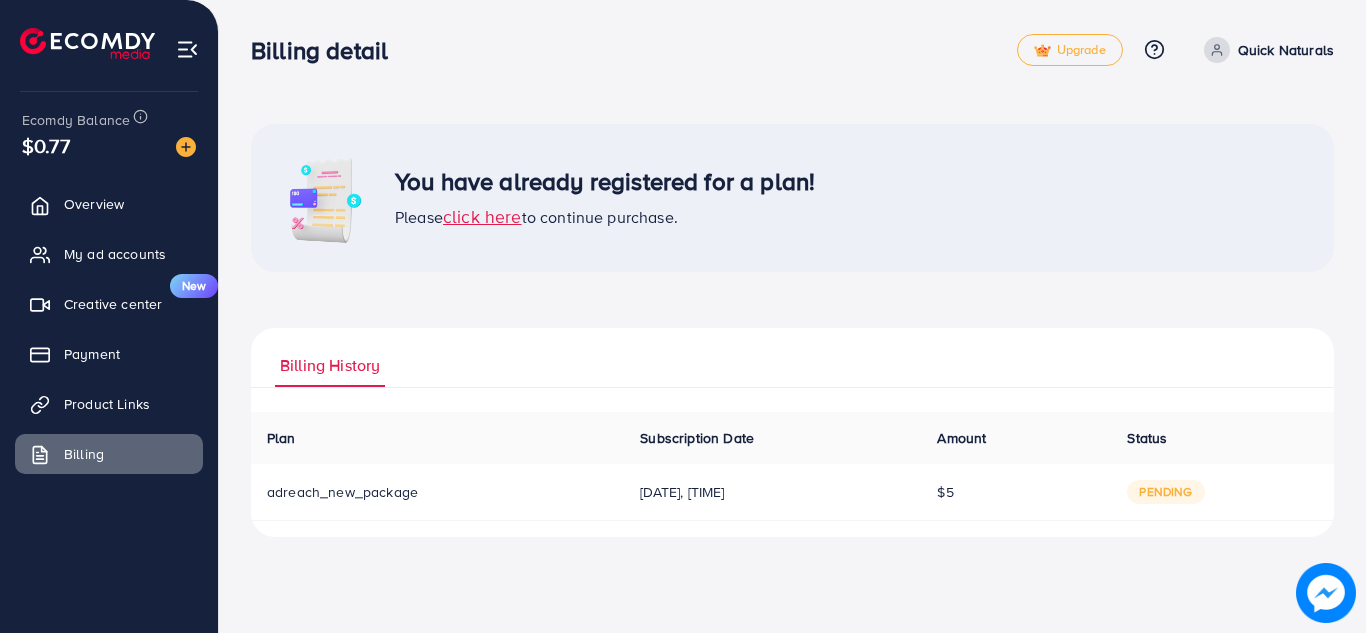 drag, startPoint x: 624, startPoint y: 497, endPoint x: 434, endPoint y: 490, distance: 190.1289 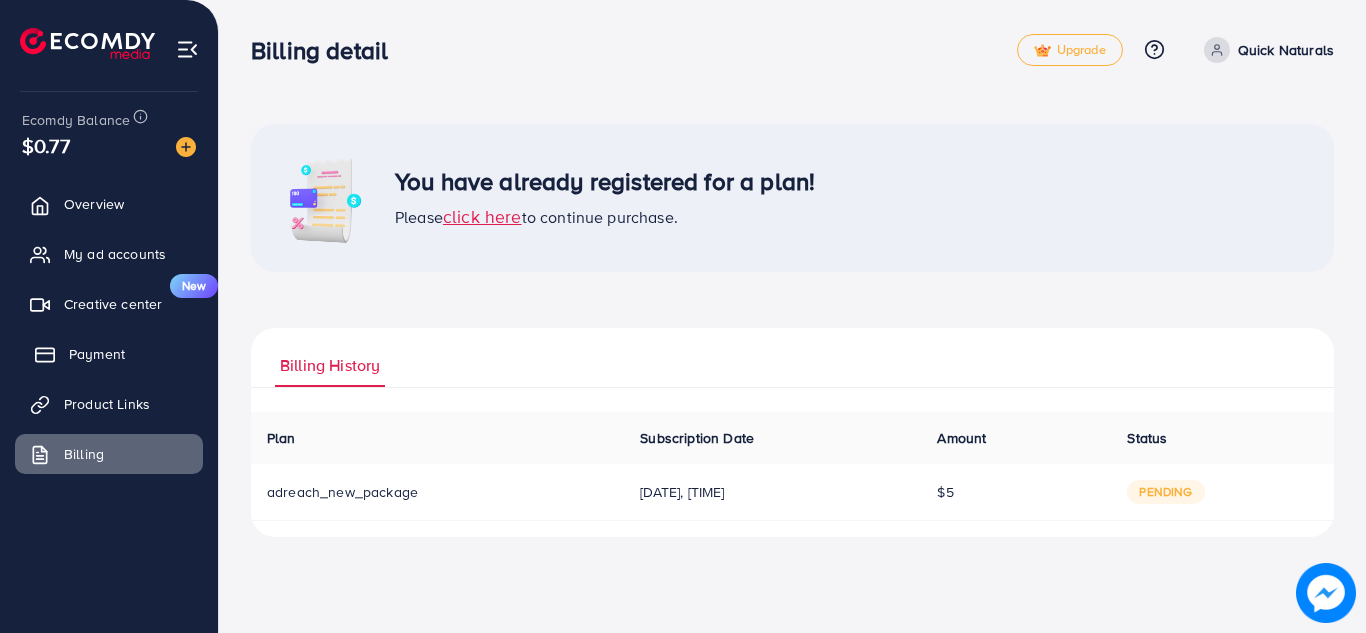 click on "Payment" at bounding box center [97, 354] 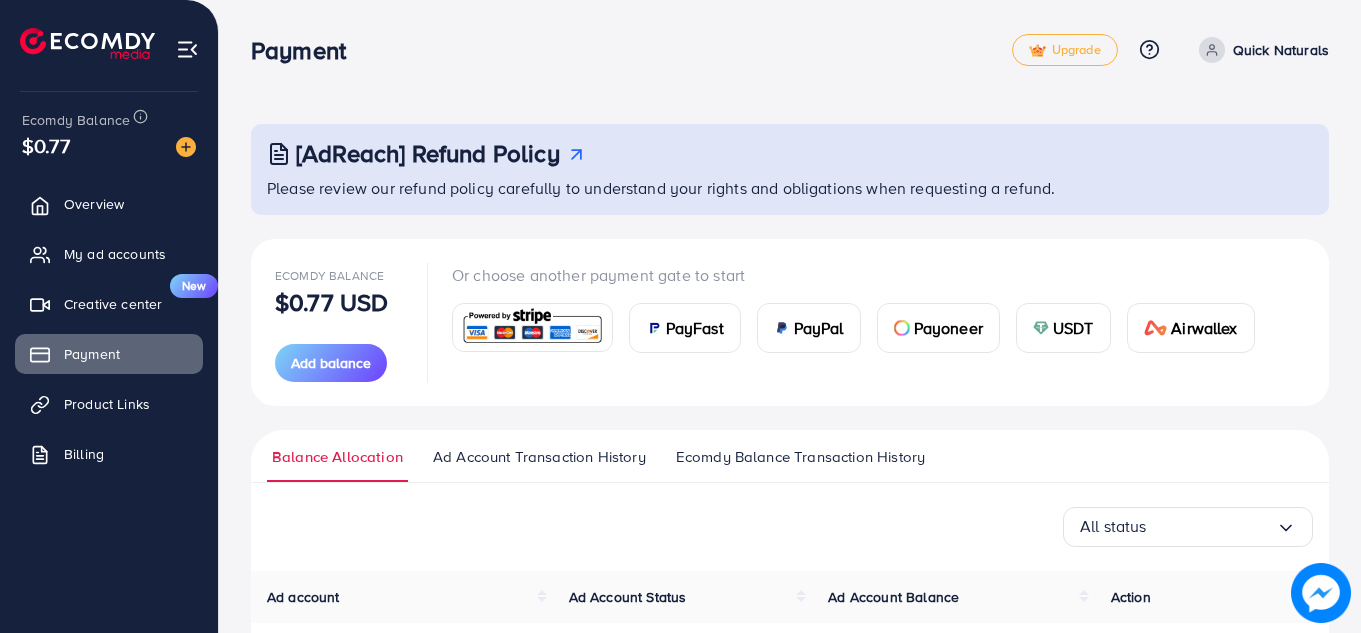 click on "USDT" at bounding box center [1073, 328] 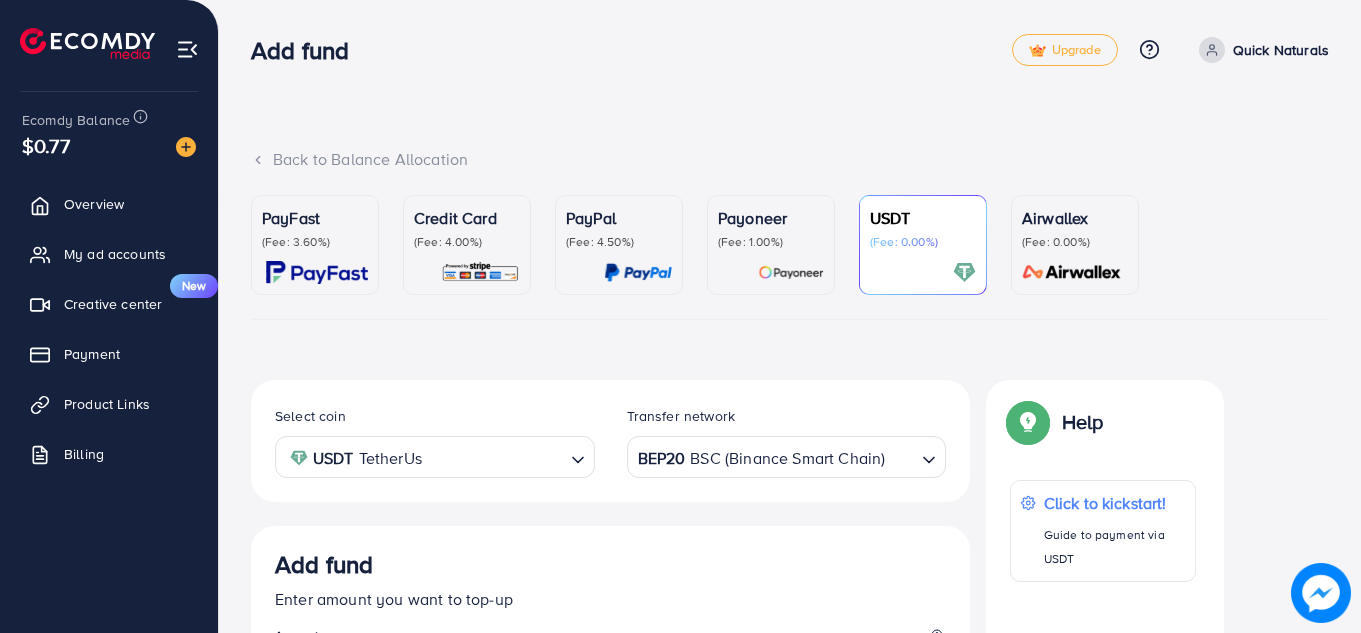 scroll, scrollTop: 360, scrollLeft: 0, axis: vertical 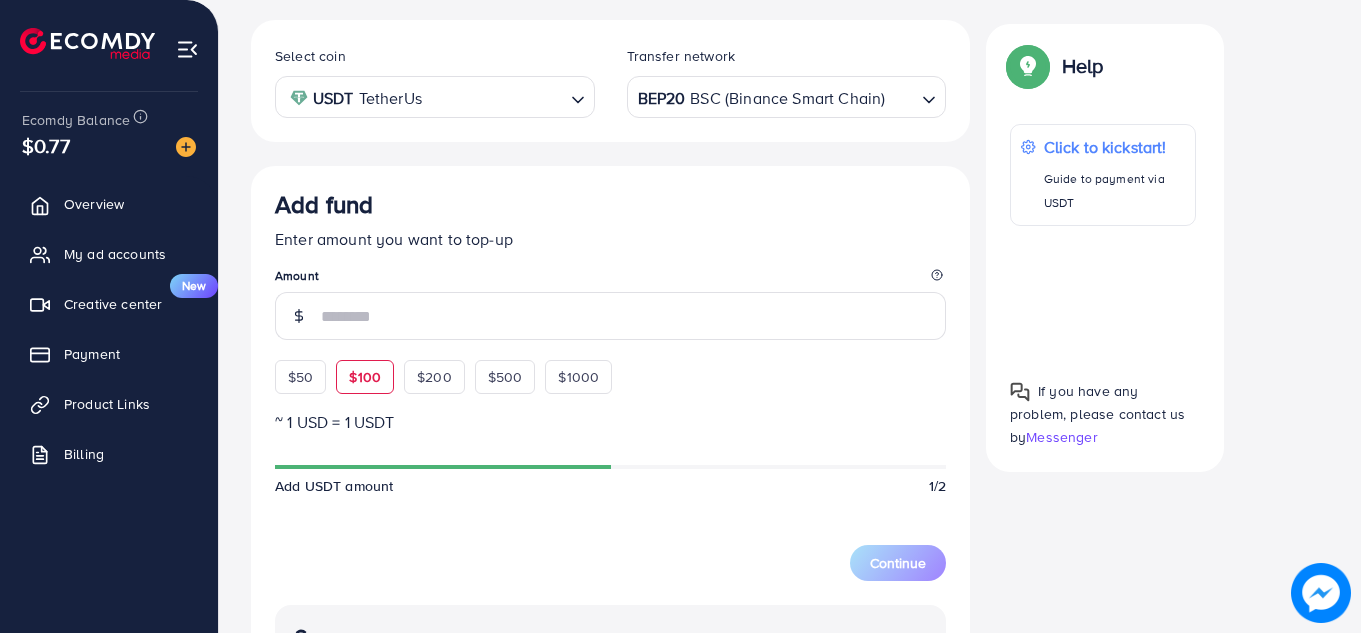 click on "$50 $100 $200 $500 $1000" at bounding box center (480, 372) 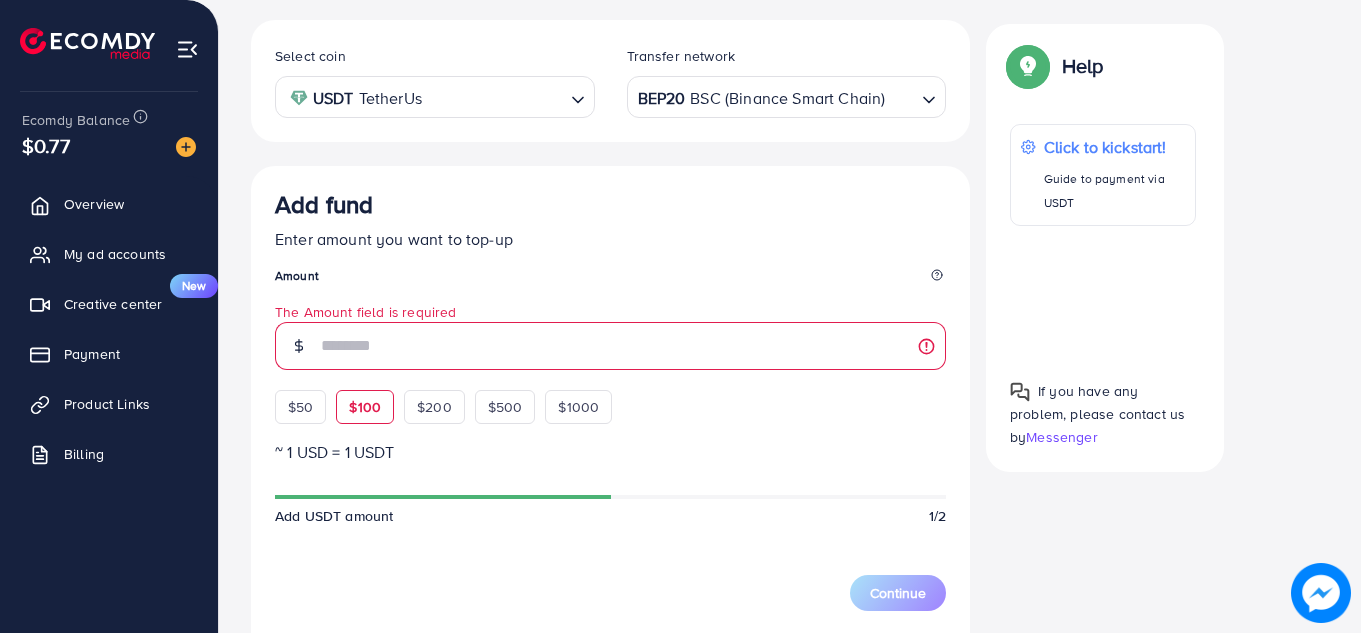 click on "$100" at bounding box center [365, 407] 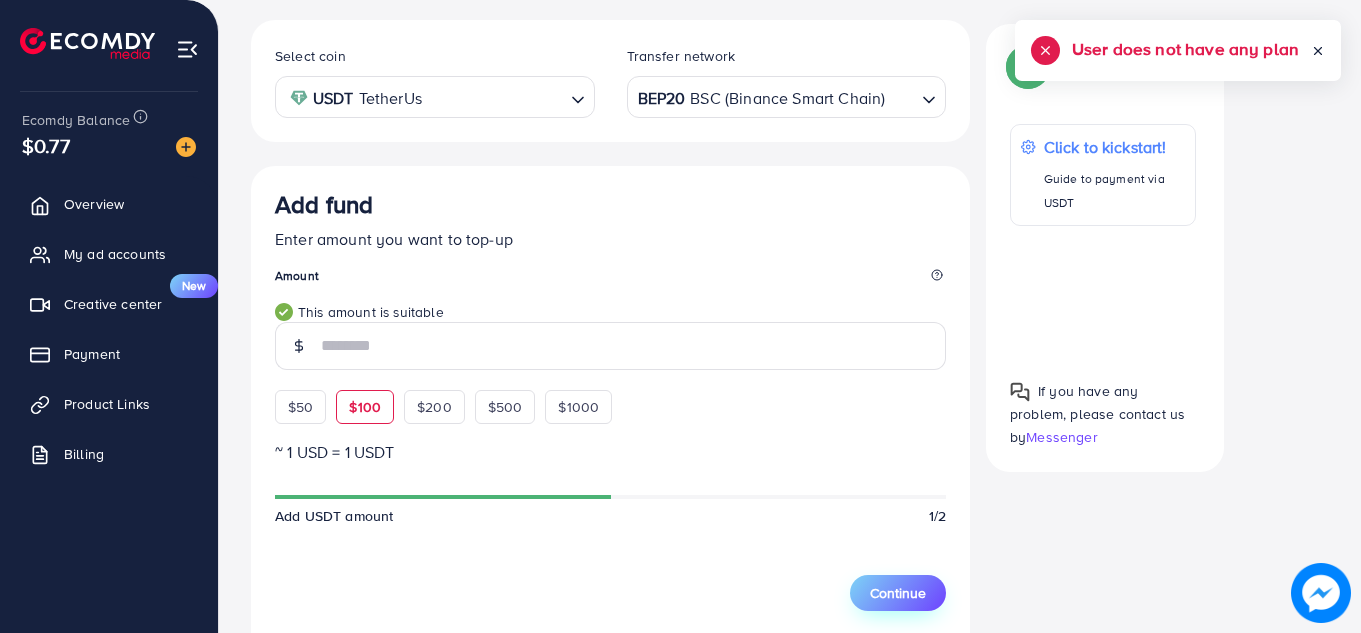 click on "Continue" at bounding box center (898, 593) 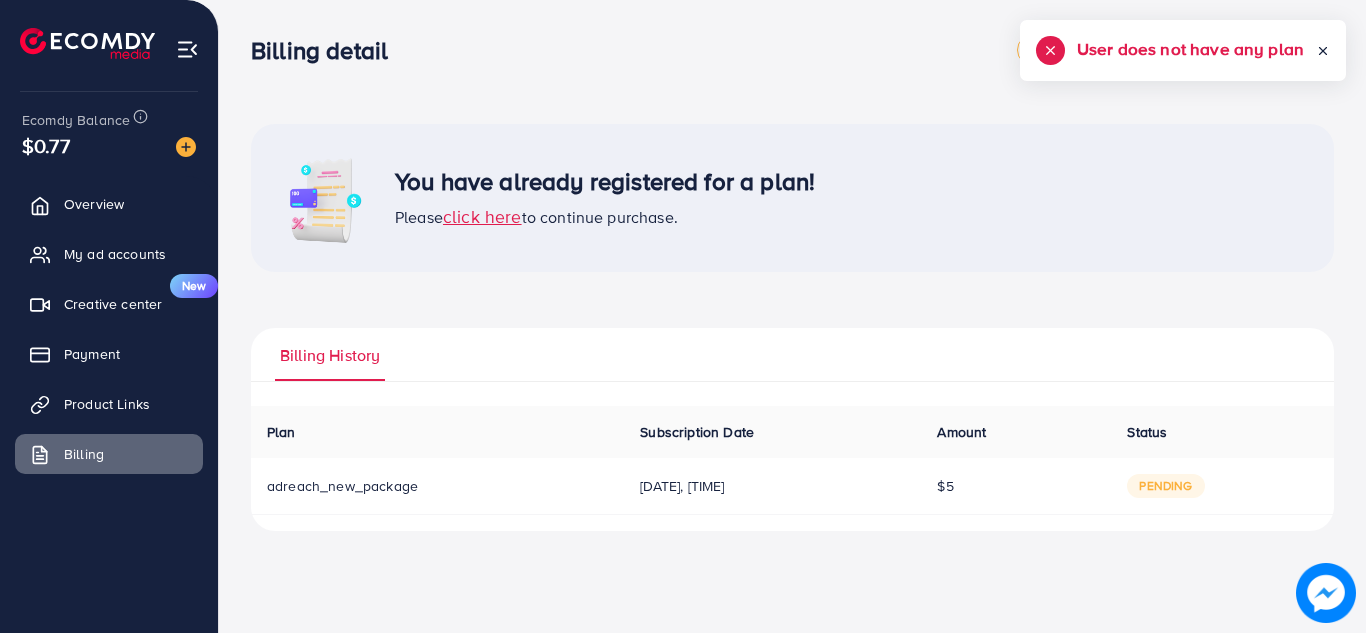 click on "[DATE], [TIME]" at bounding box center (772, 486) 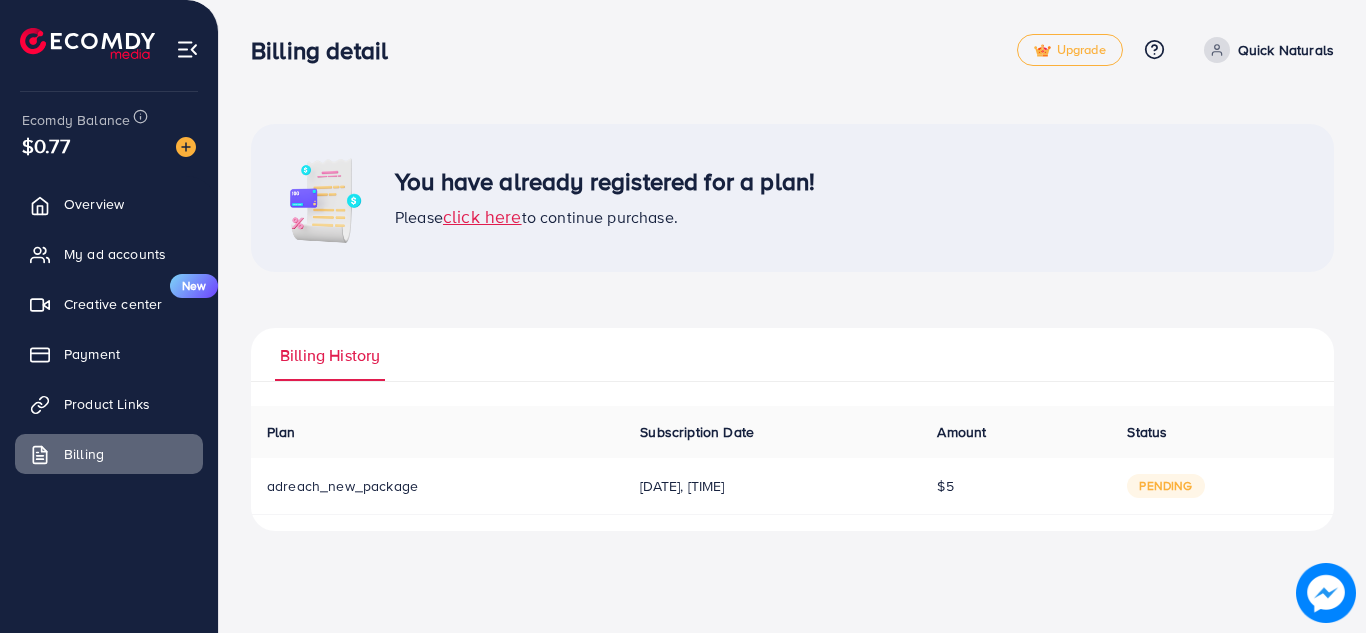 click on "adreach_new_package" at bounding box center [342, 486] 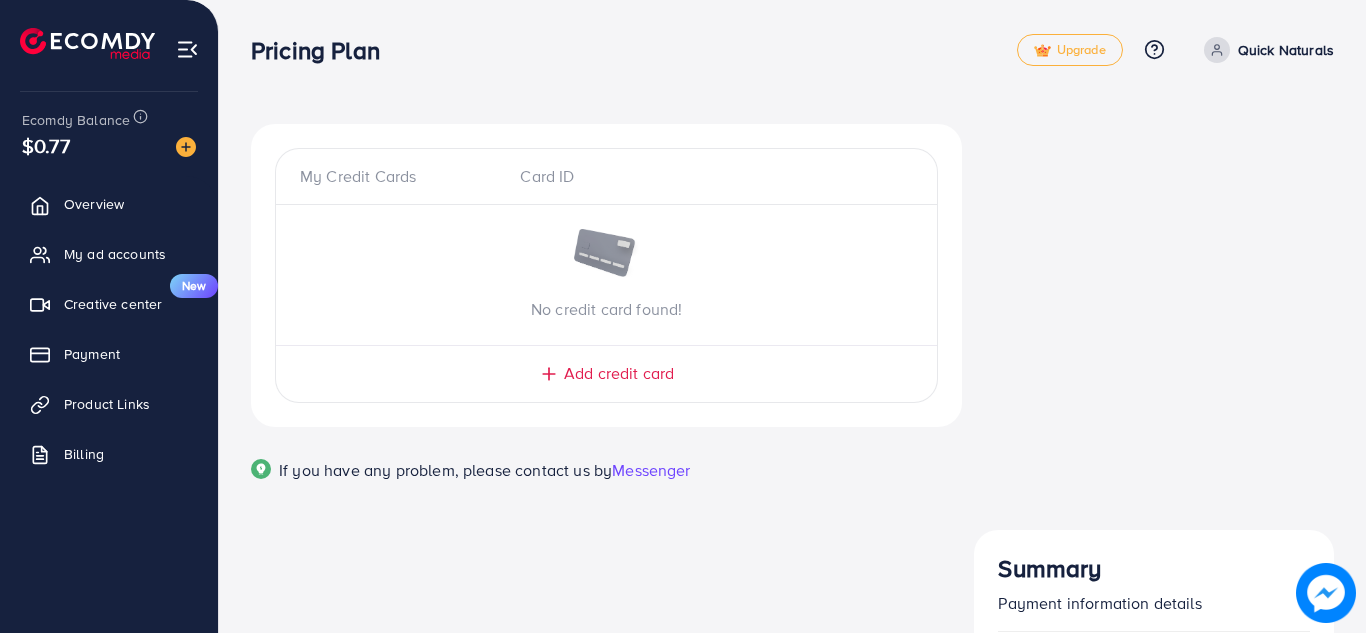 click on "Add credit card" at bounding box center [619, 373] 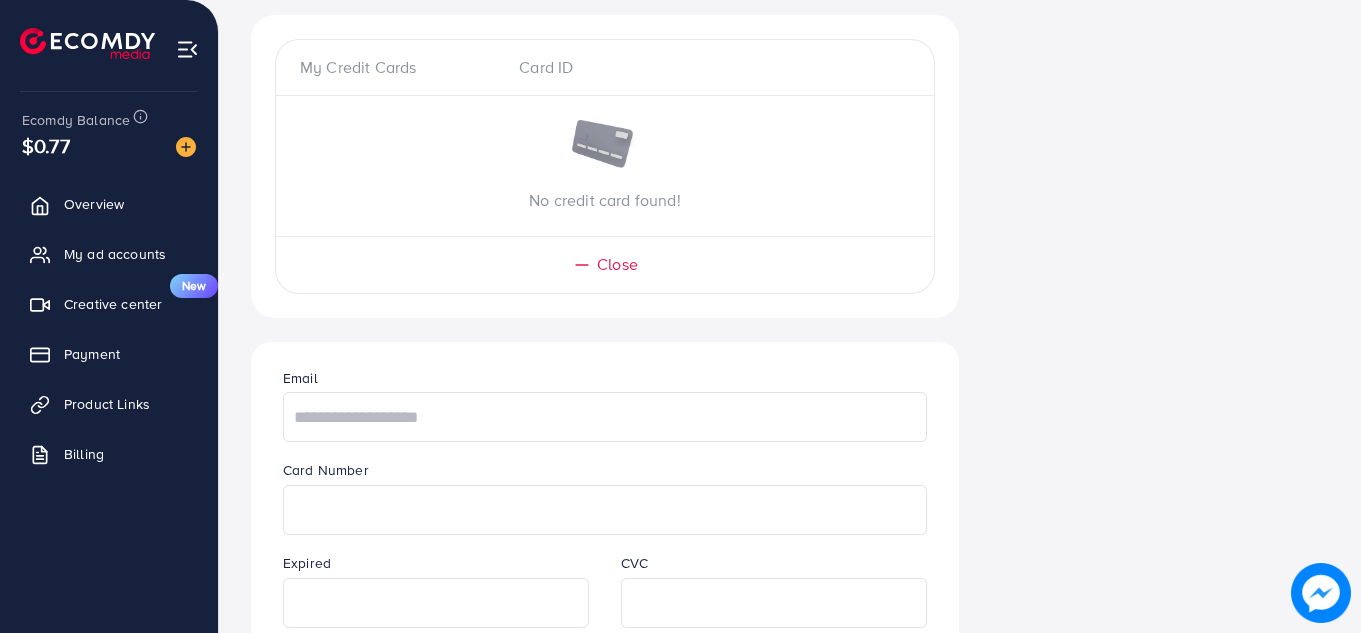 scroll, scrollTop: 202, scrollLeft: 0, axis: vertical 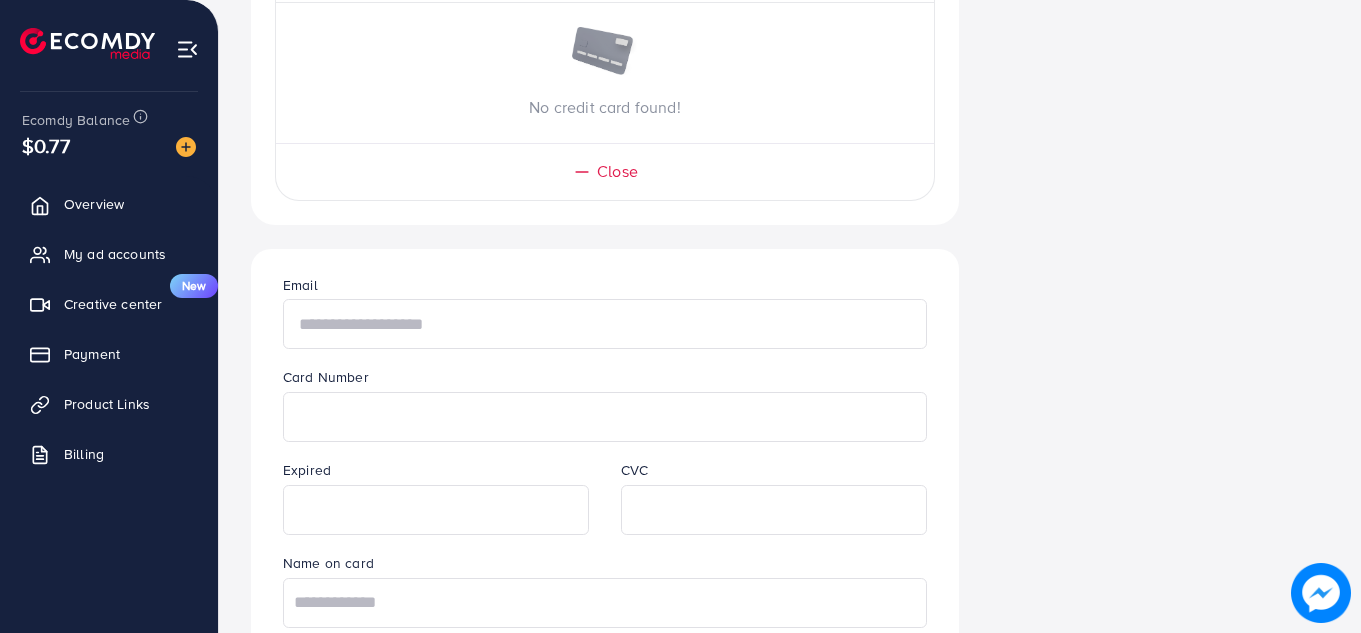 click at bounding box center [605, 324] 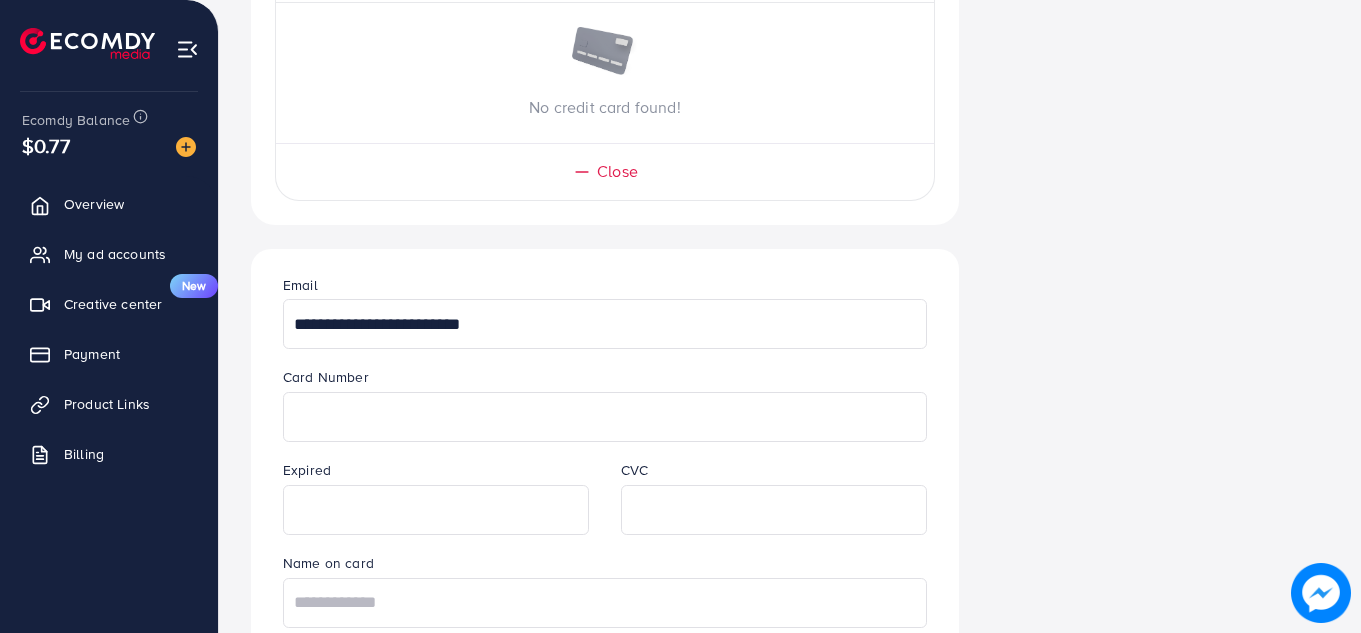 type on "**********" 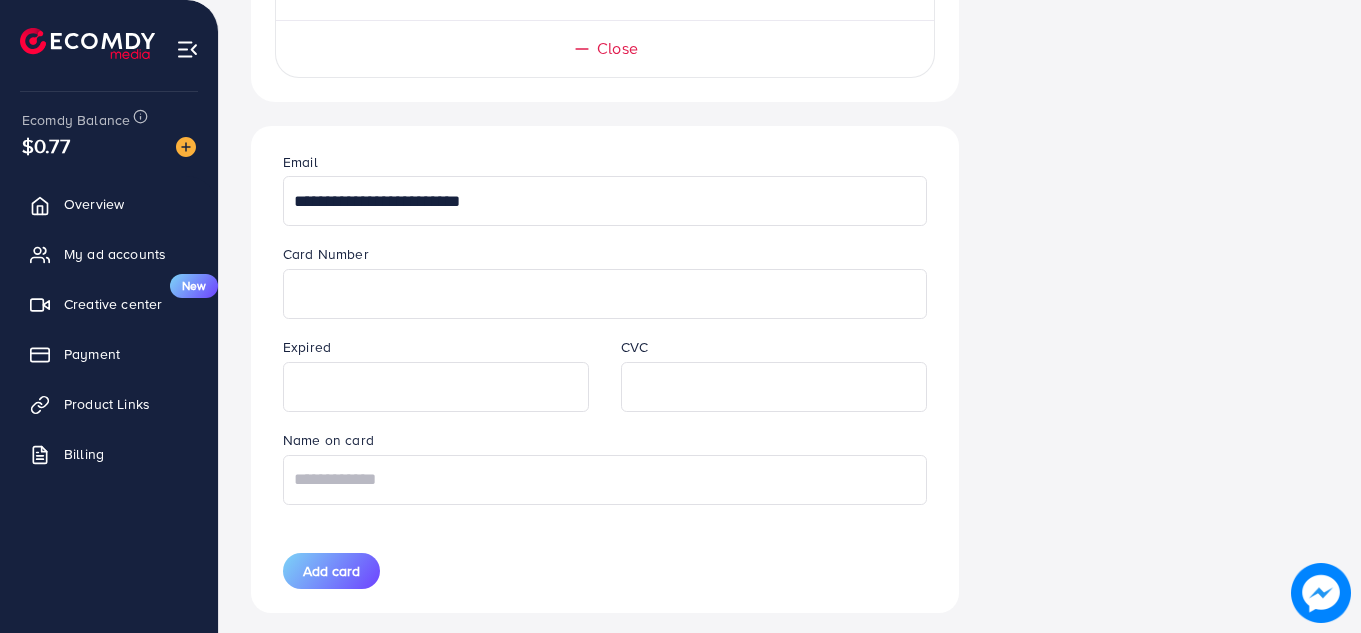 scroll, scrollTop: 423, scrollLeft: 0, axis: vertical 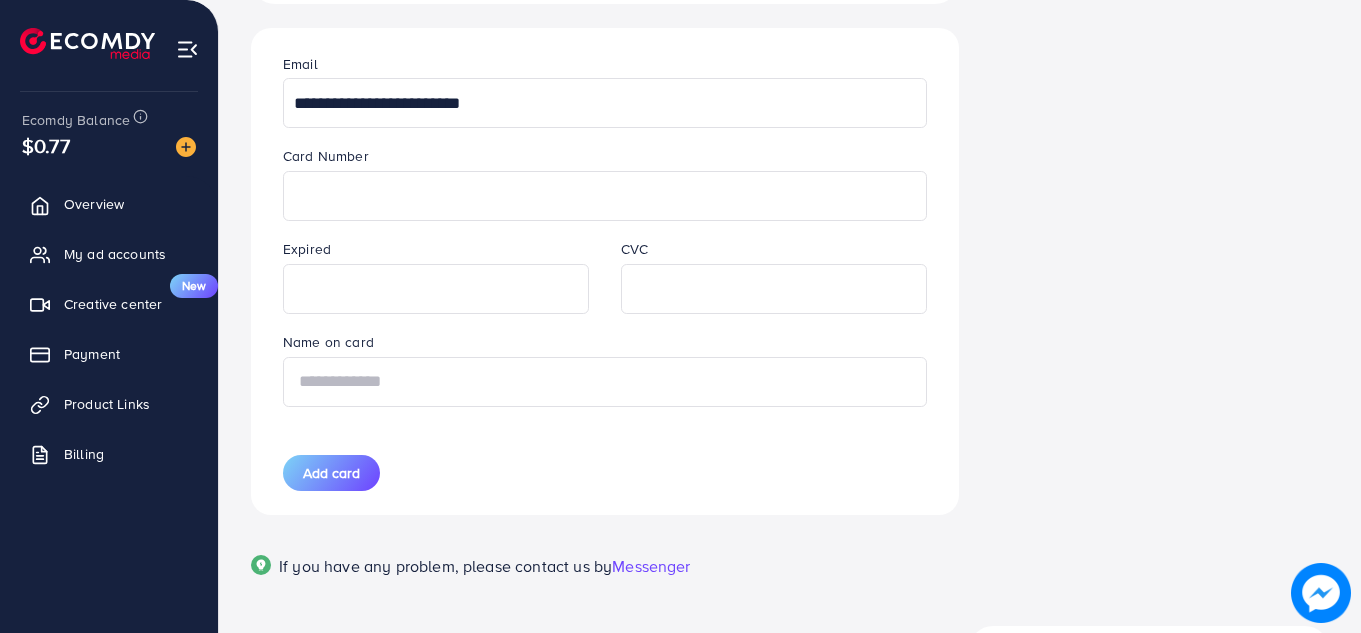 click at bounding box center (605, 382) 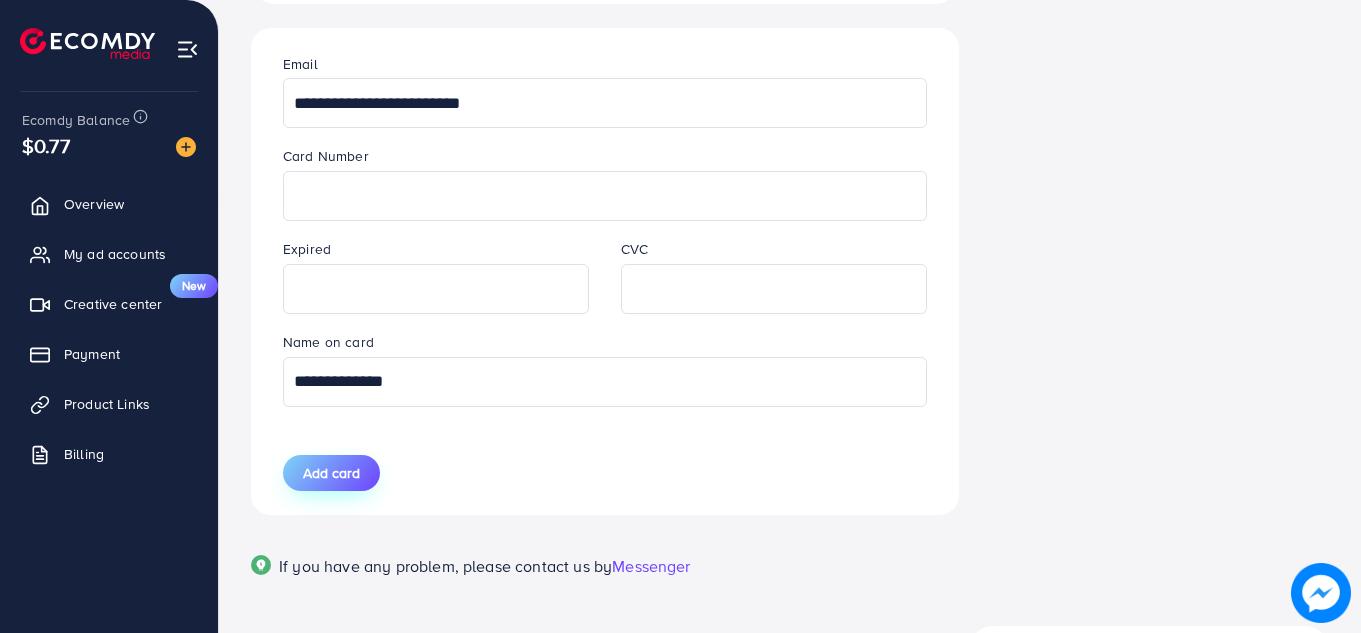 type on "**********" 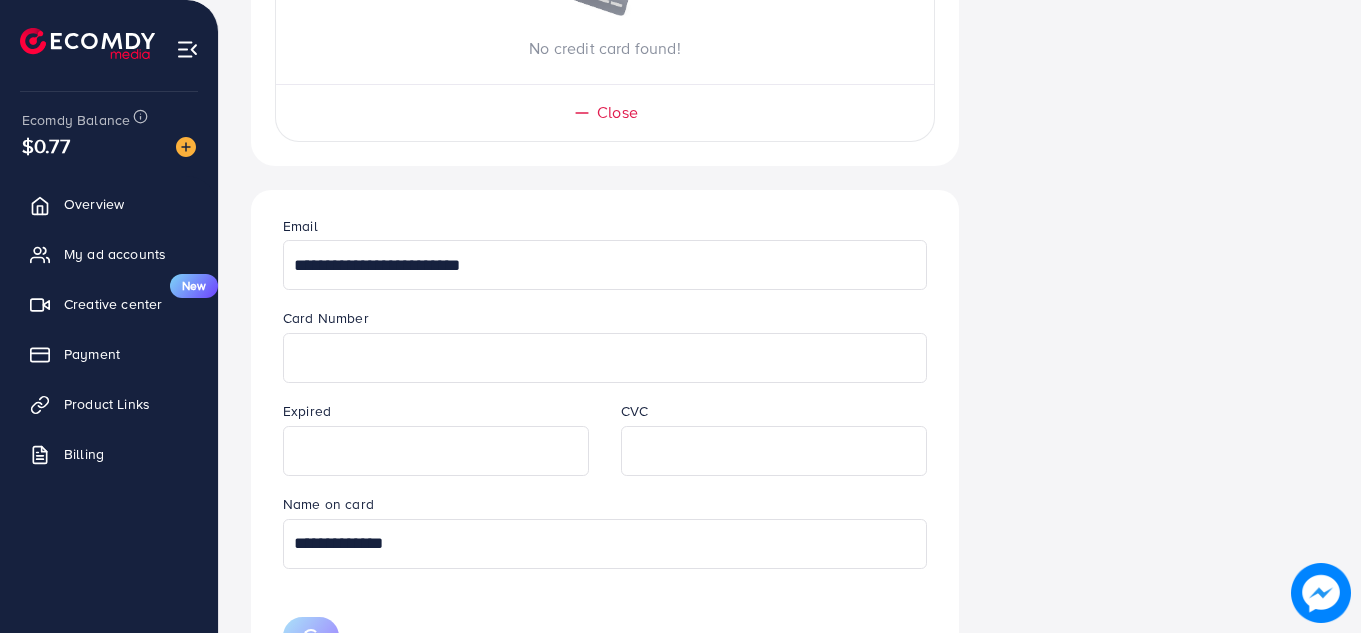 type 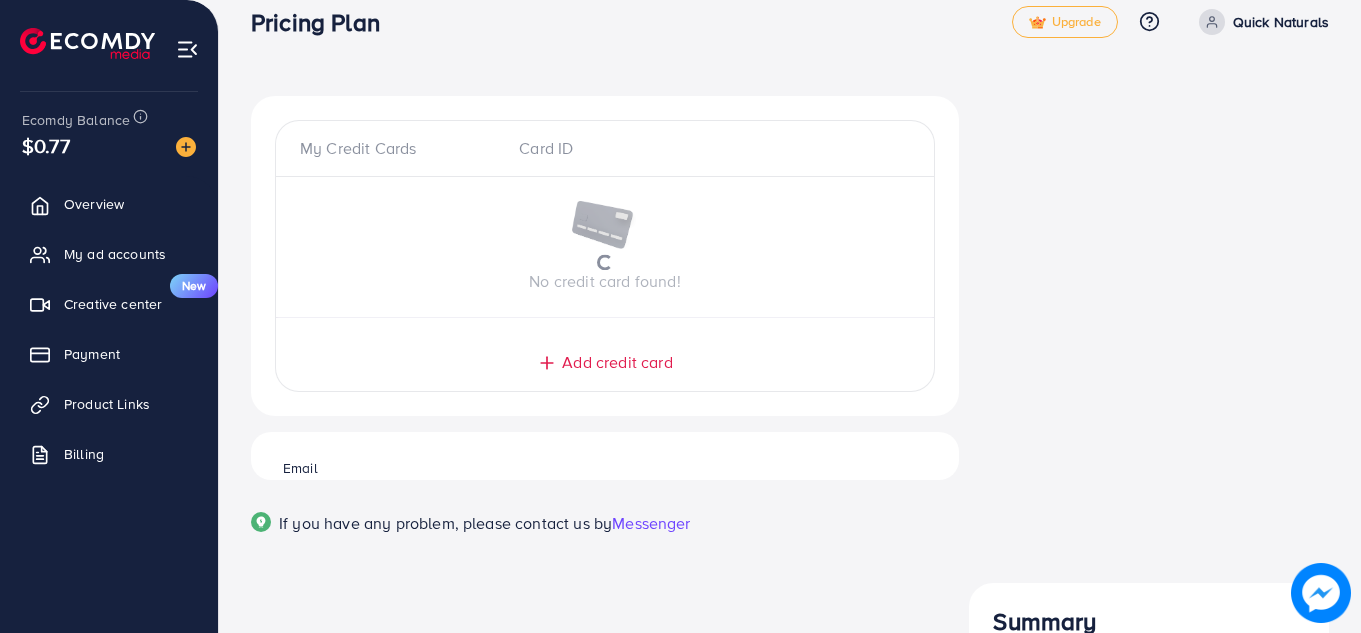 scroll, scrollTop: 0, scrollLeft: 0, axis: both 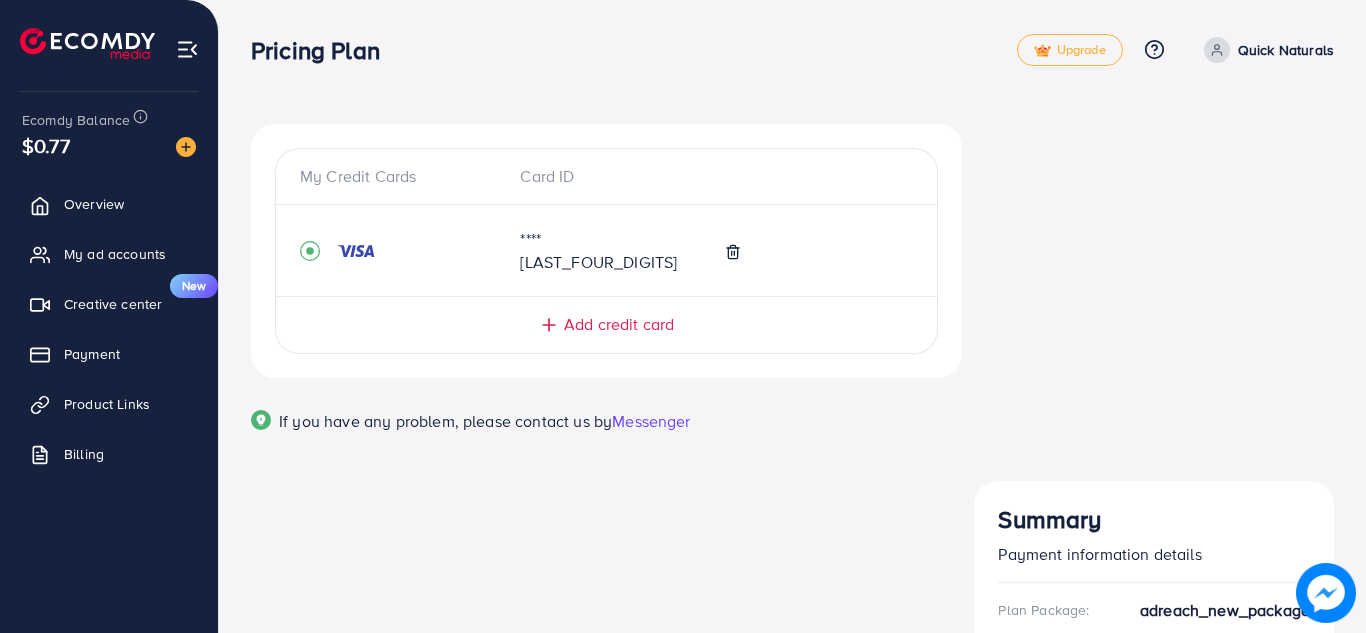 click on "Continue Purchase" at bounding box center [1154, 804] 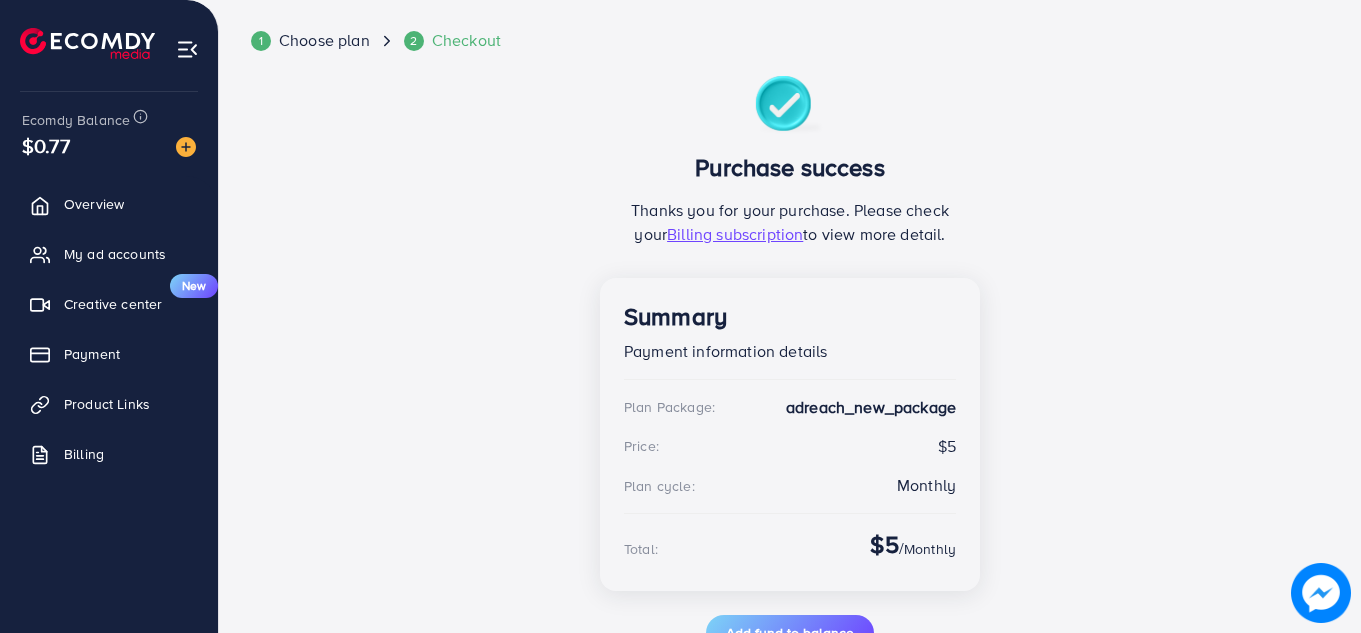 scroll, scrollTop: 161, scrollLeft: 0, axis: vertical 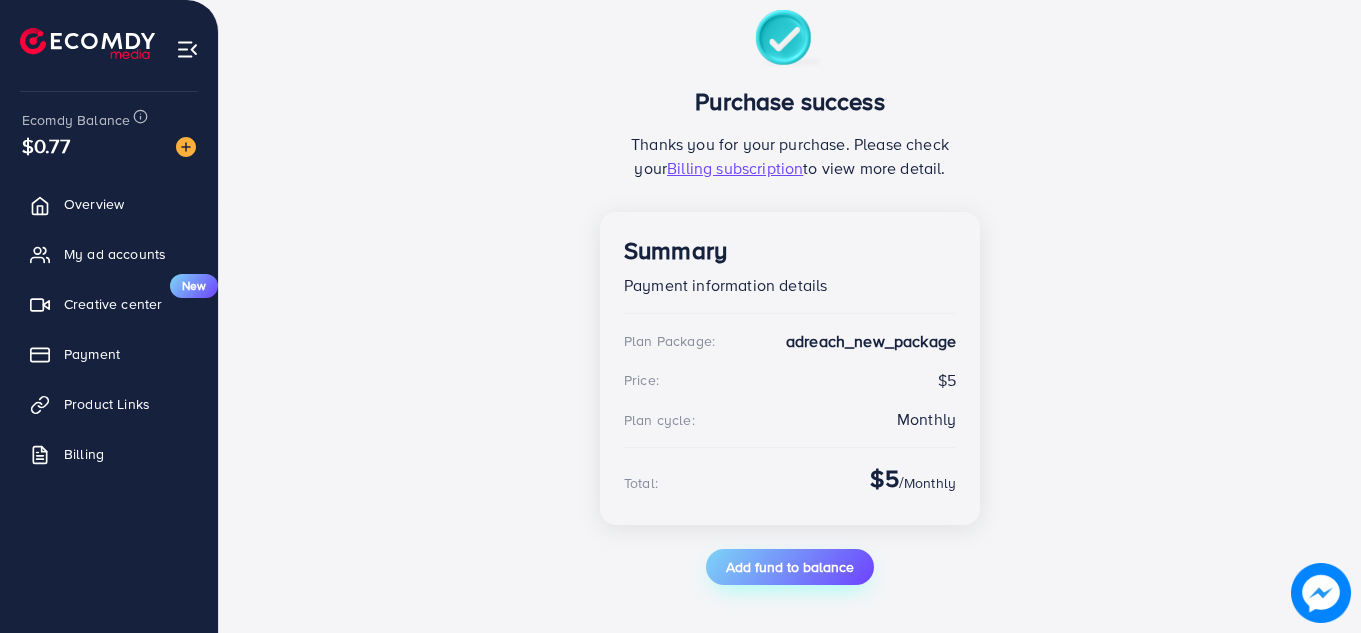 click on "Add fund to balance" at bounding box center (790, 567) 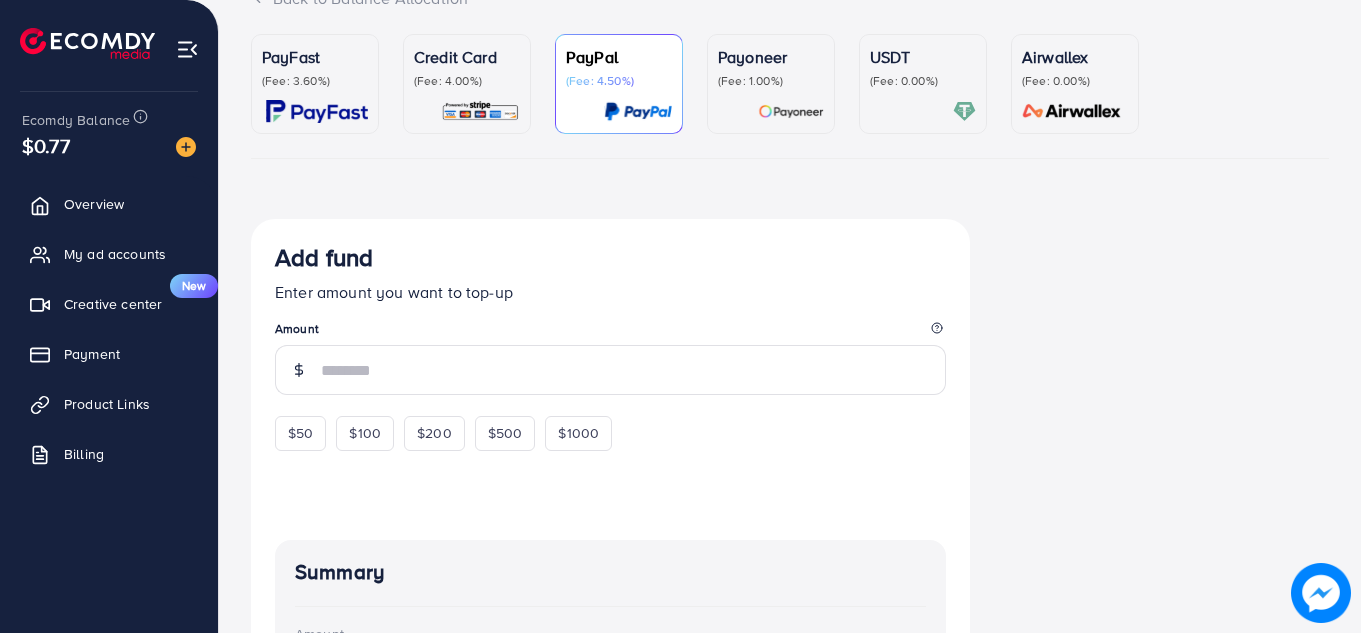 scroll, scrollTop: 0, scrollLeft: 0, axis: both 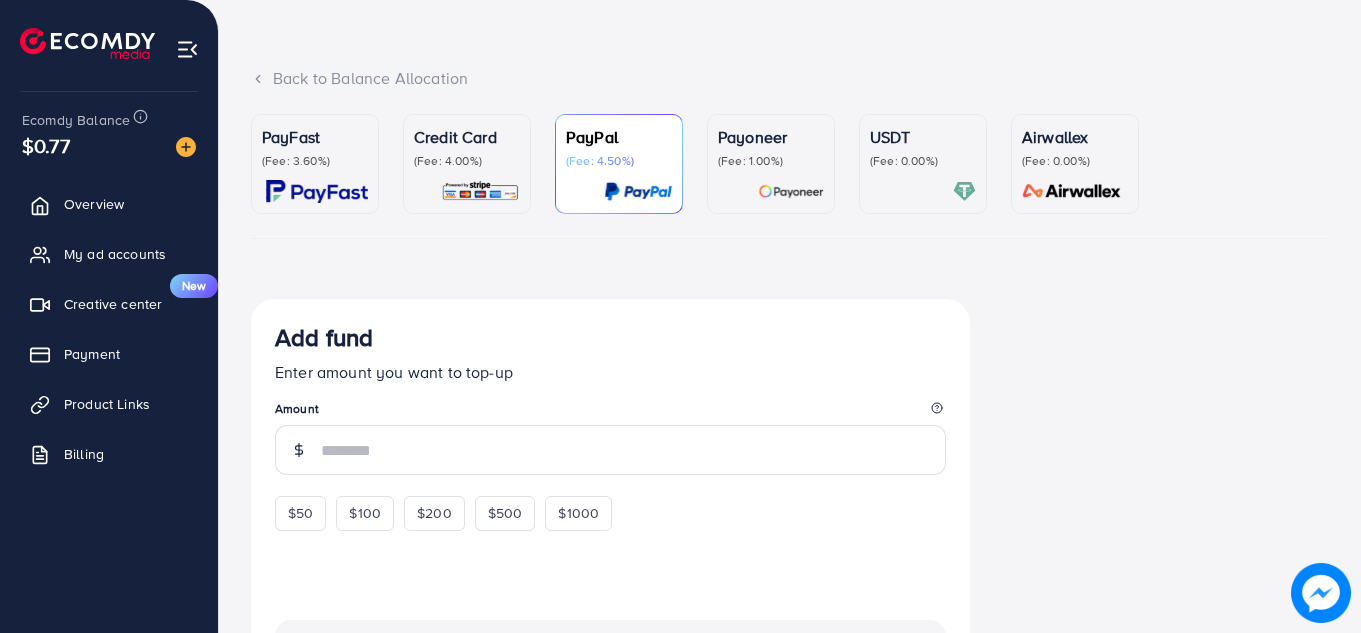 click on "Add fund" at bounding box center (610, 341) 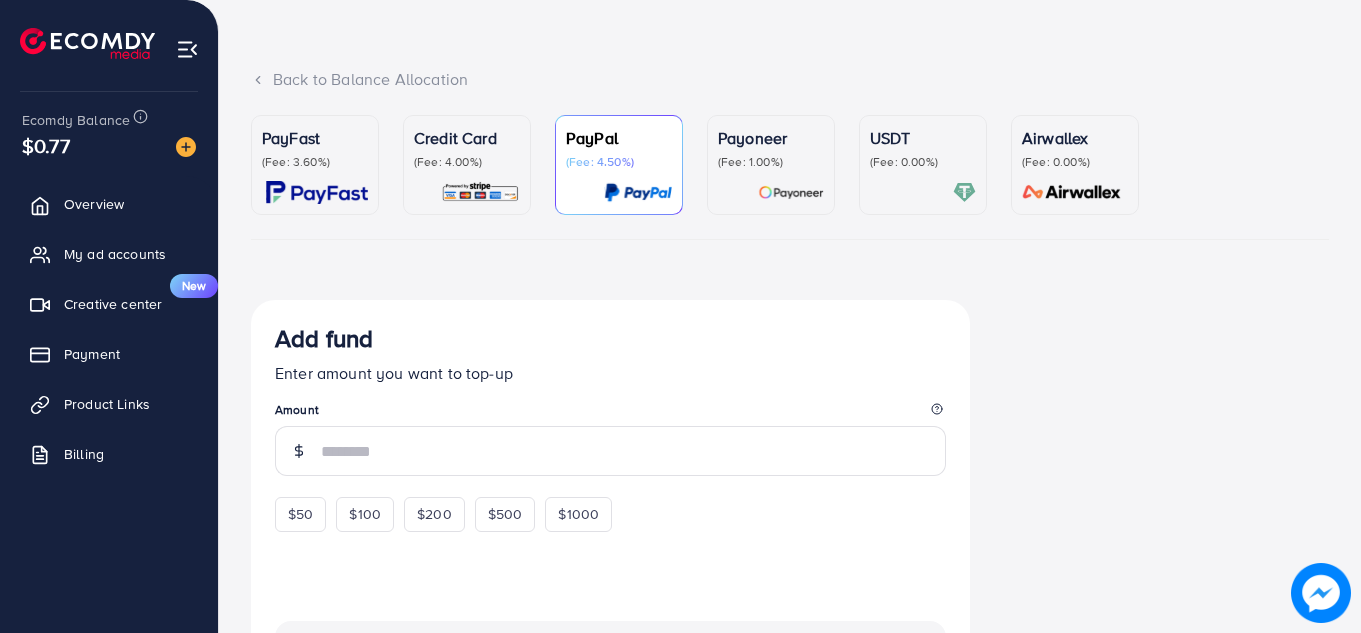 click at bounding box center (964, 192) 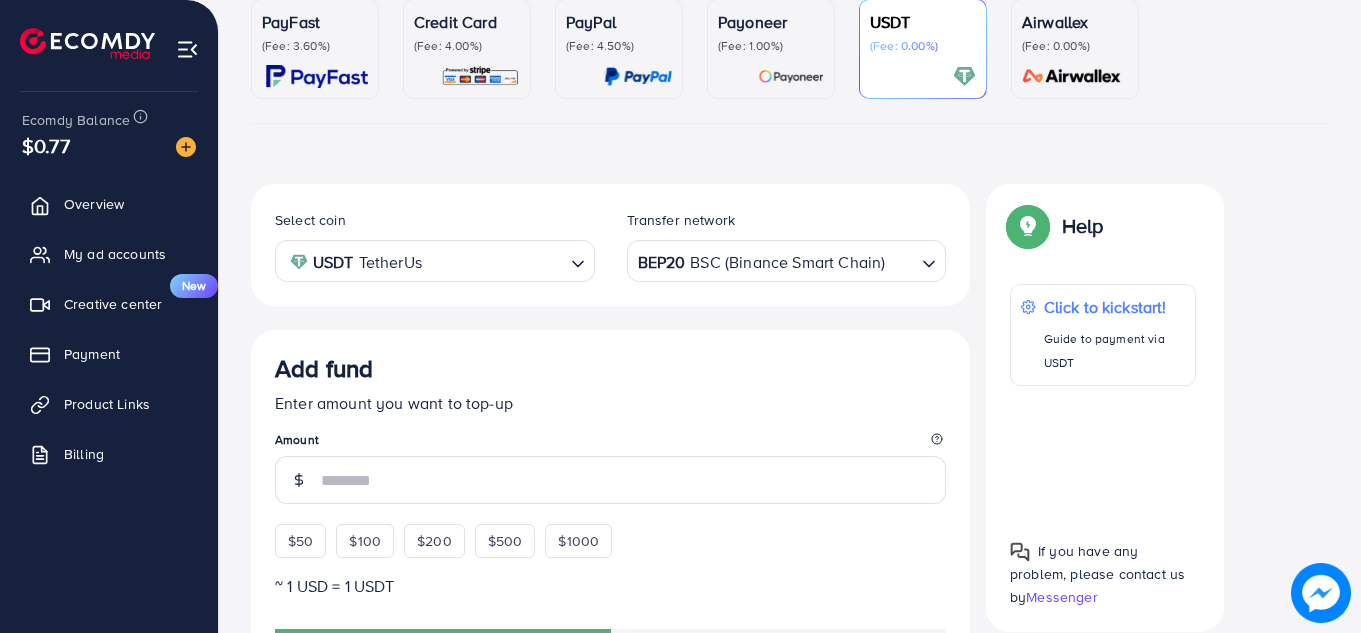 scroll, scrollTop: 198, scrollLeft: 0, axis: vertical 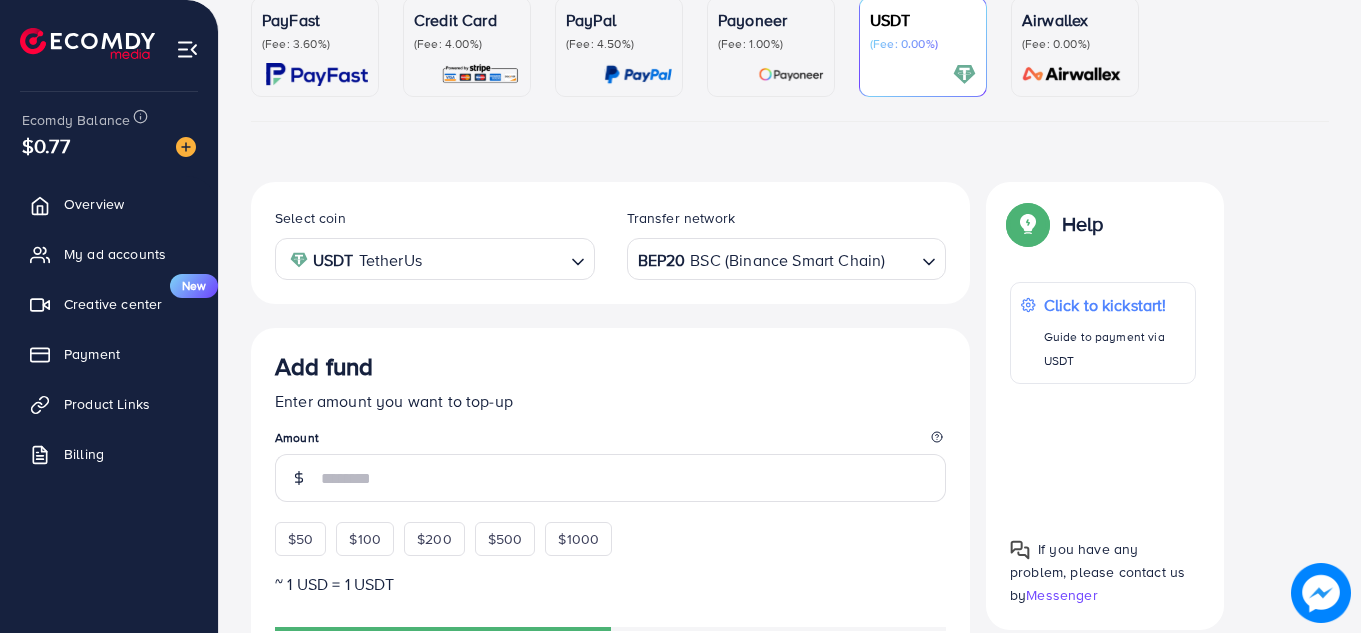 click 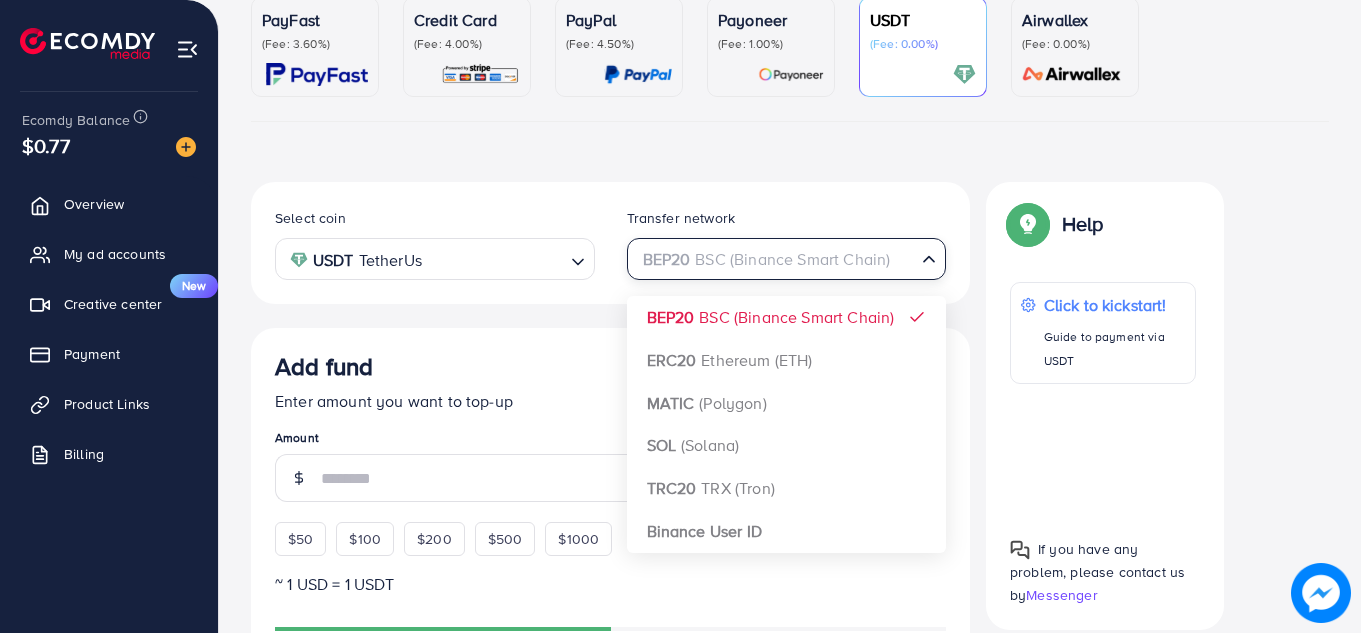 click 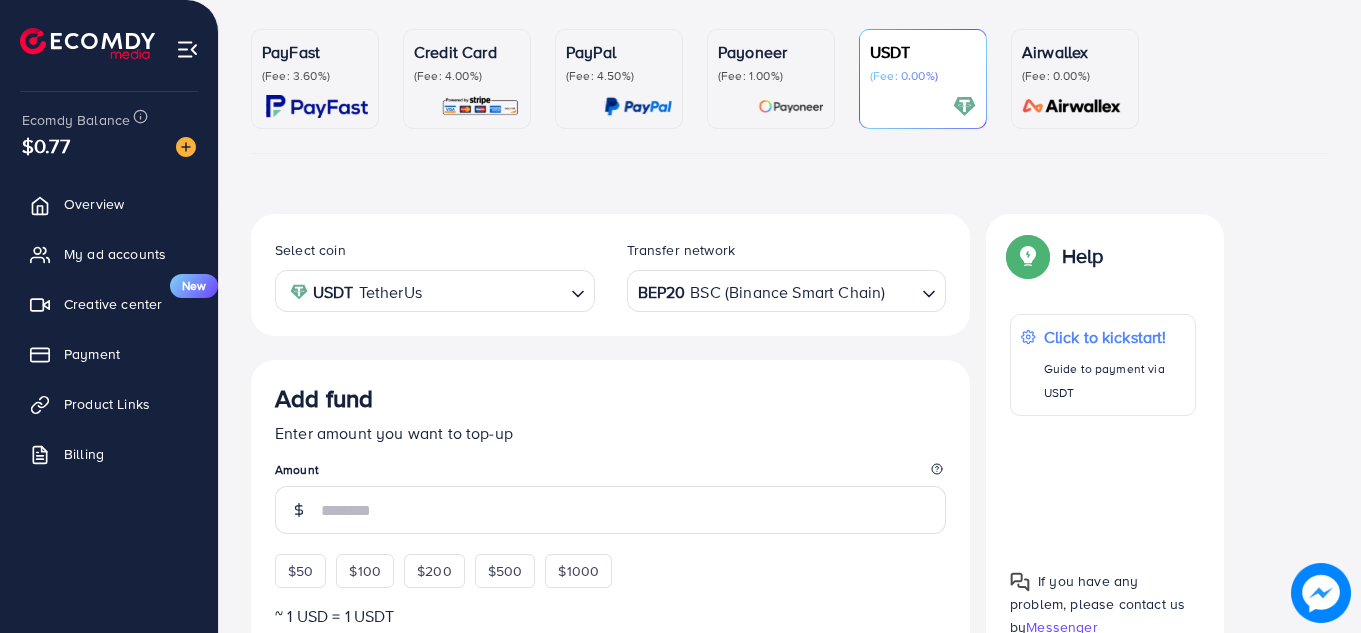 scroll, scrollTop: 0, scrollLeft: 0, axis: both 